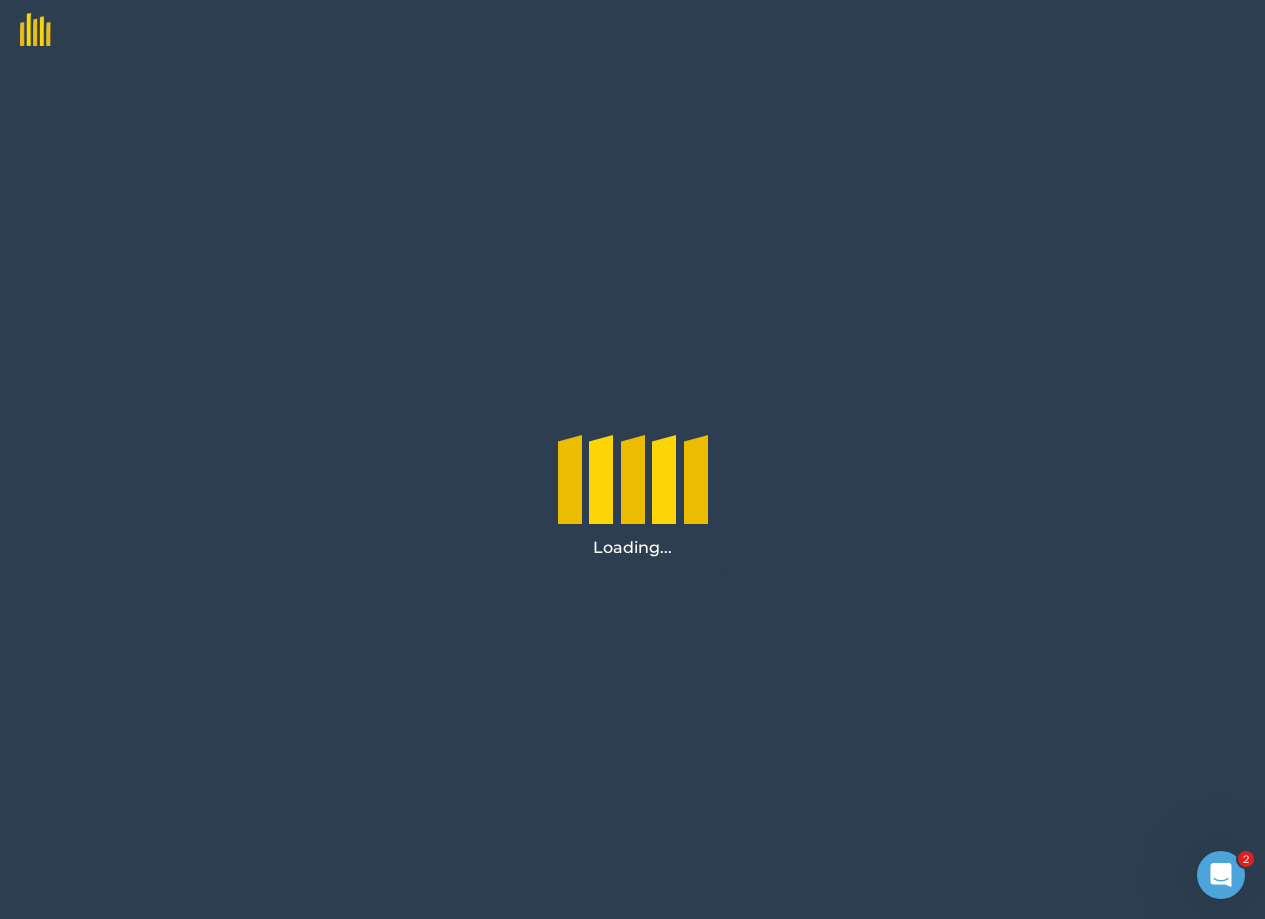 scroll, scrollTop: 0, scrollLeft: 0, axis: both 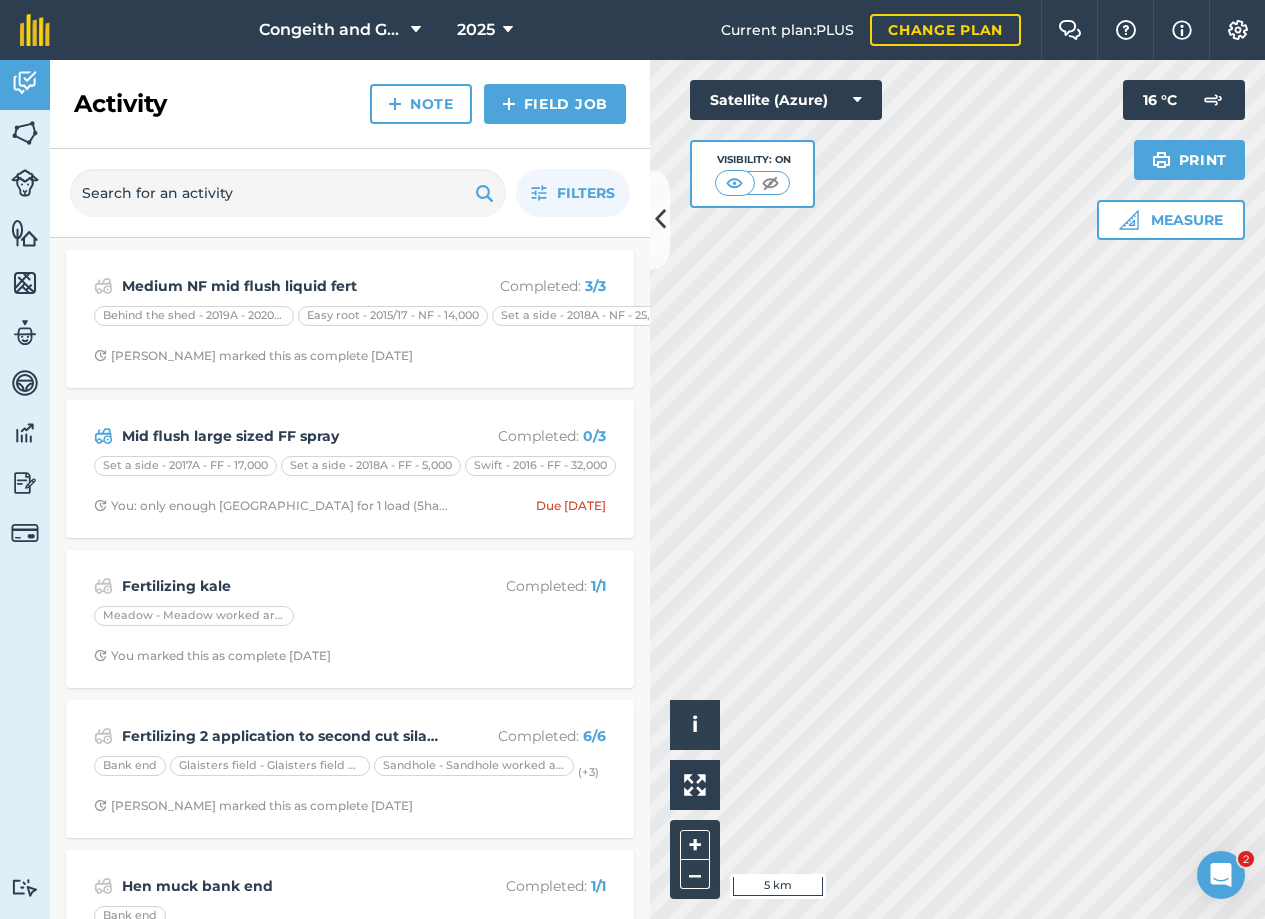 click on "Activity Fields Livestock Features Maps Team Vehicles Data Reporting Billing Tutorials Tutorials" at bounding box center [25, 489] 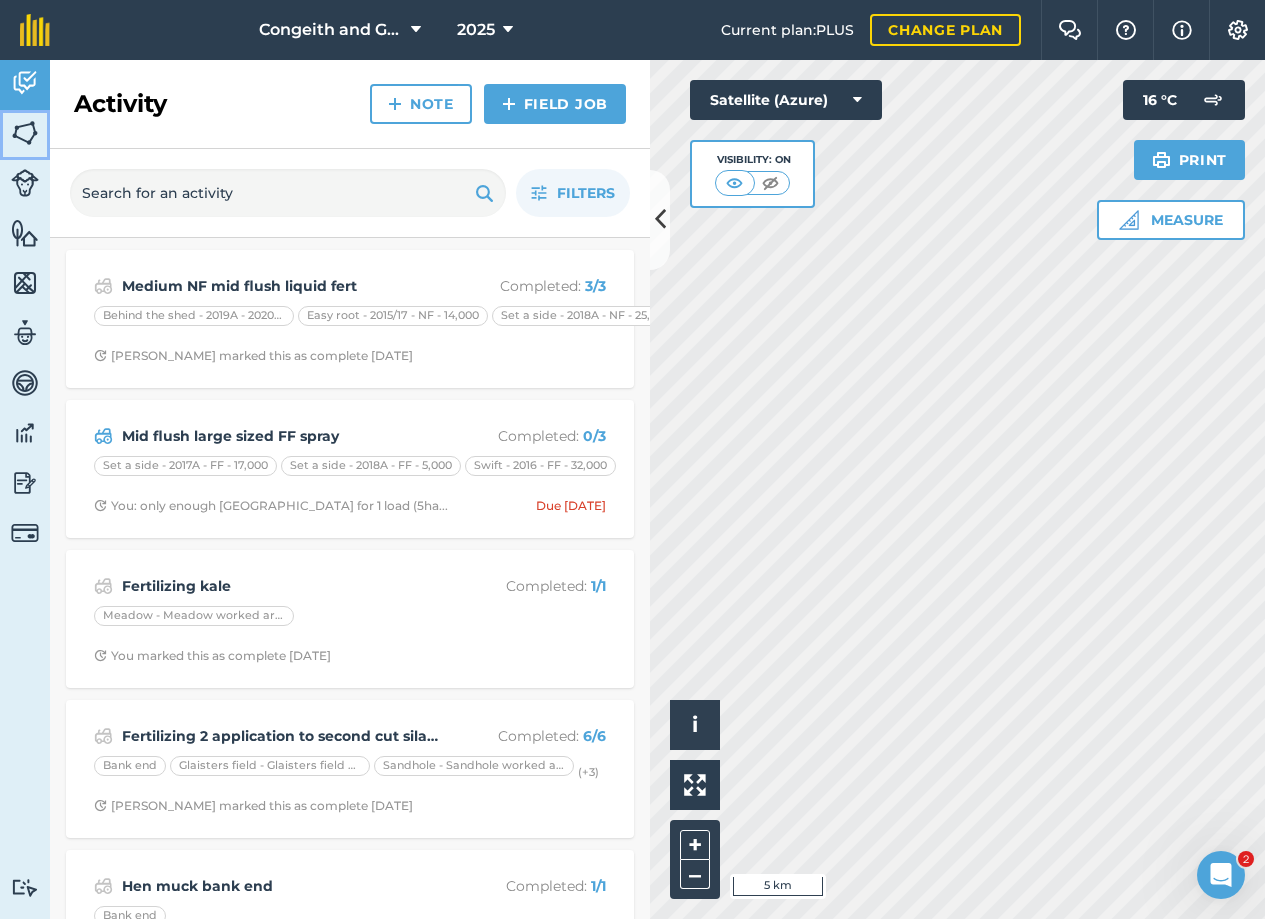 click at bounding box center (25, 133) 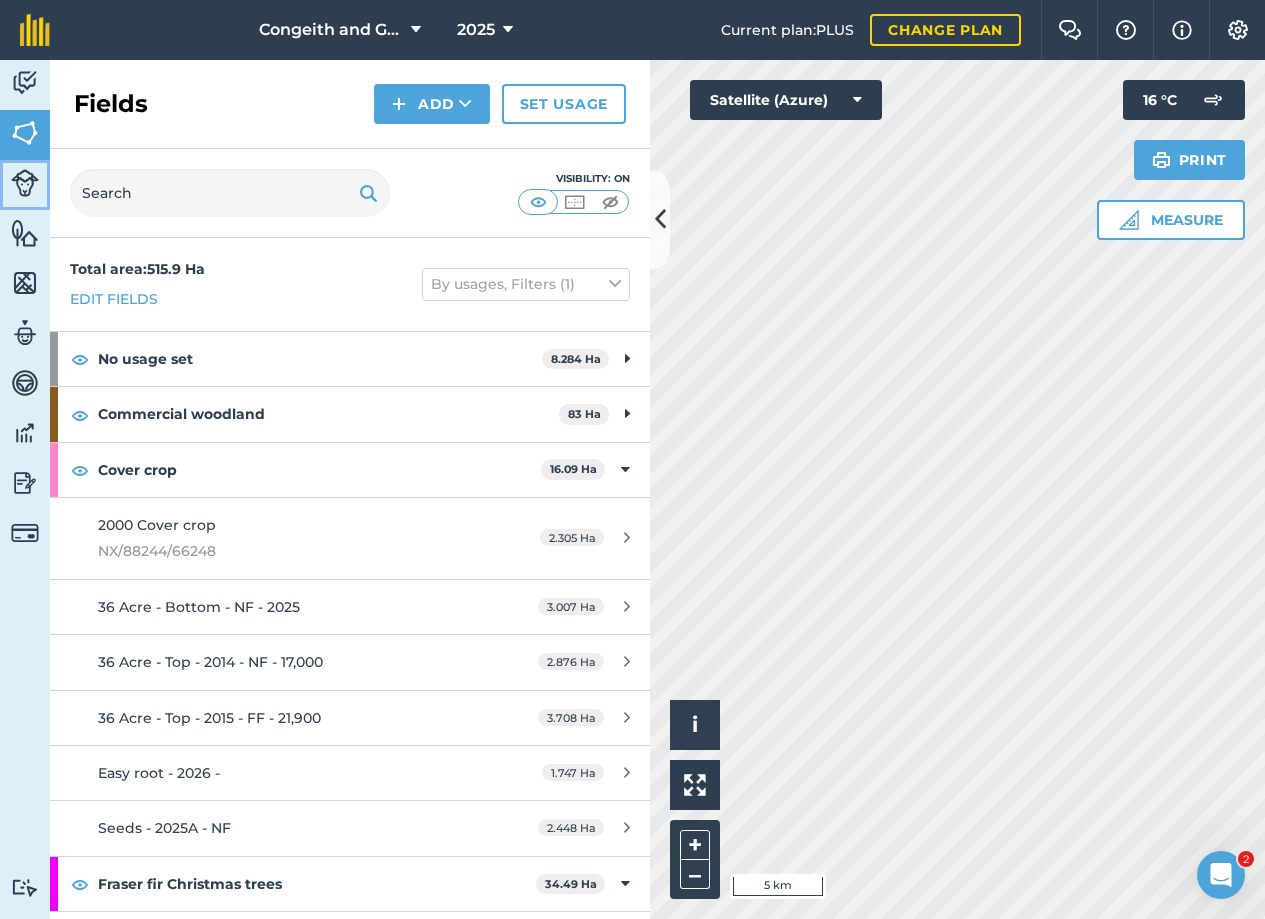 click at bounding box center (25, 183) 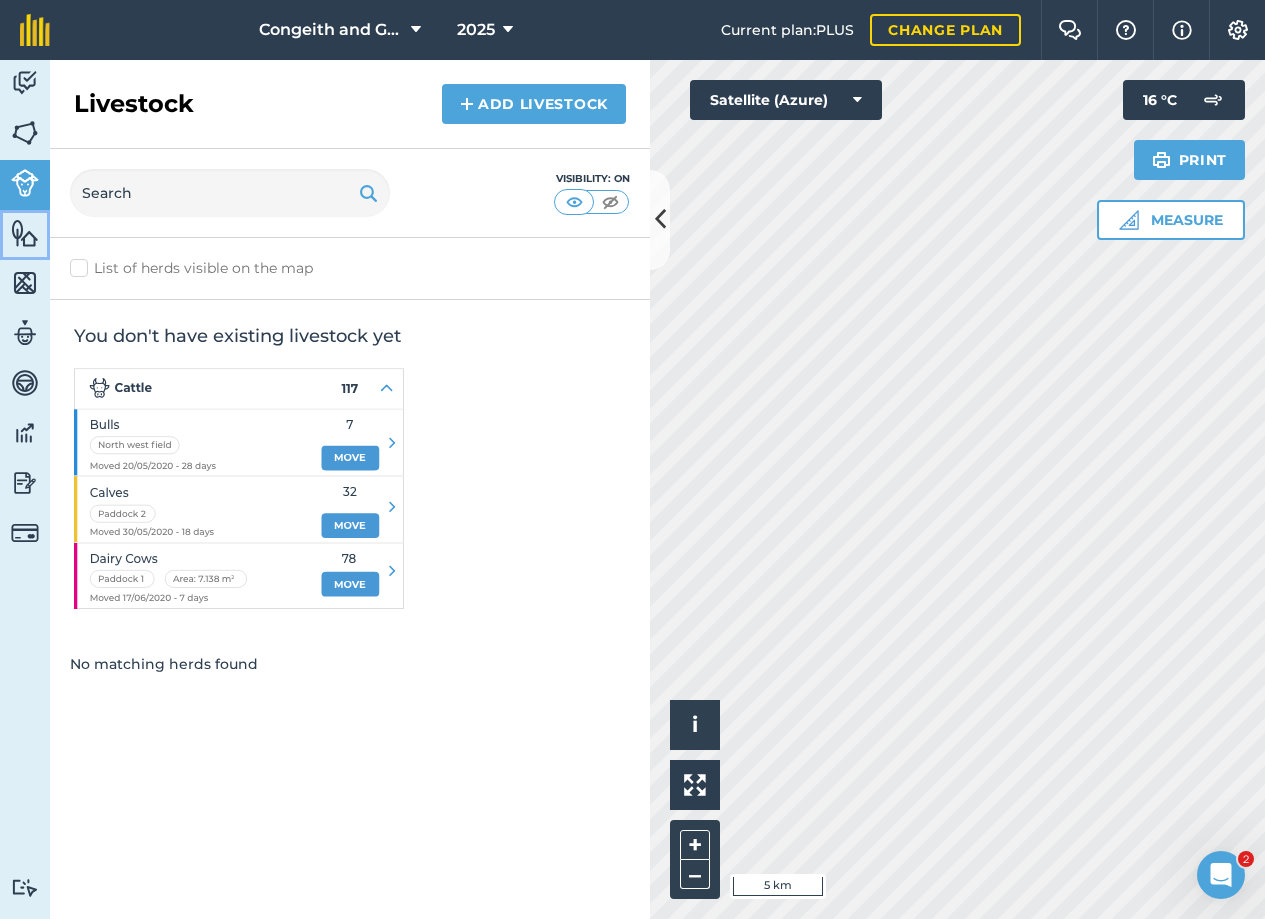 click at bounding box center [25, 233] 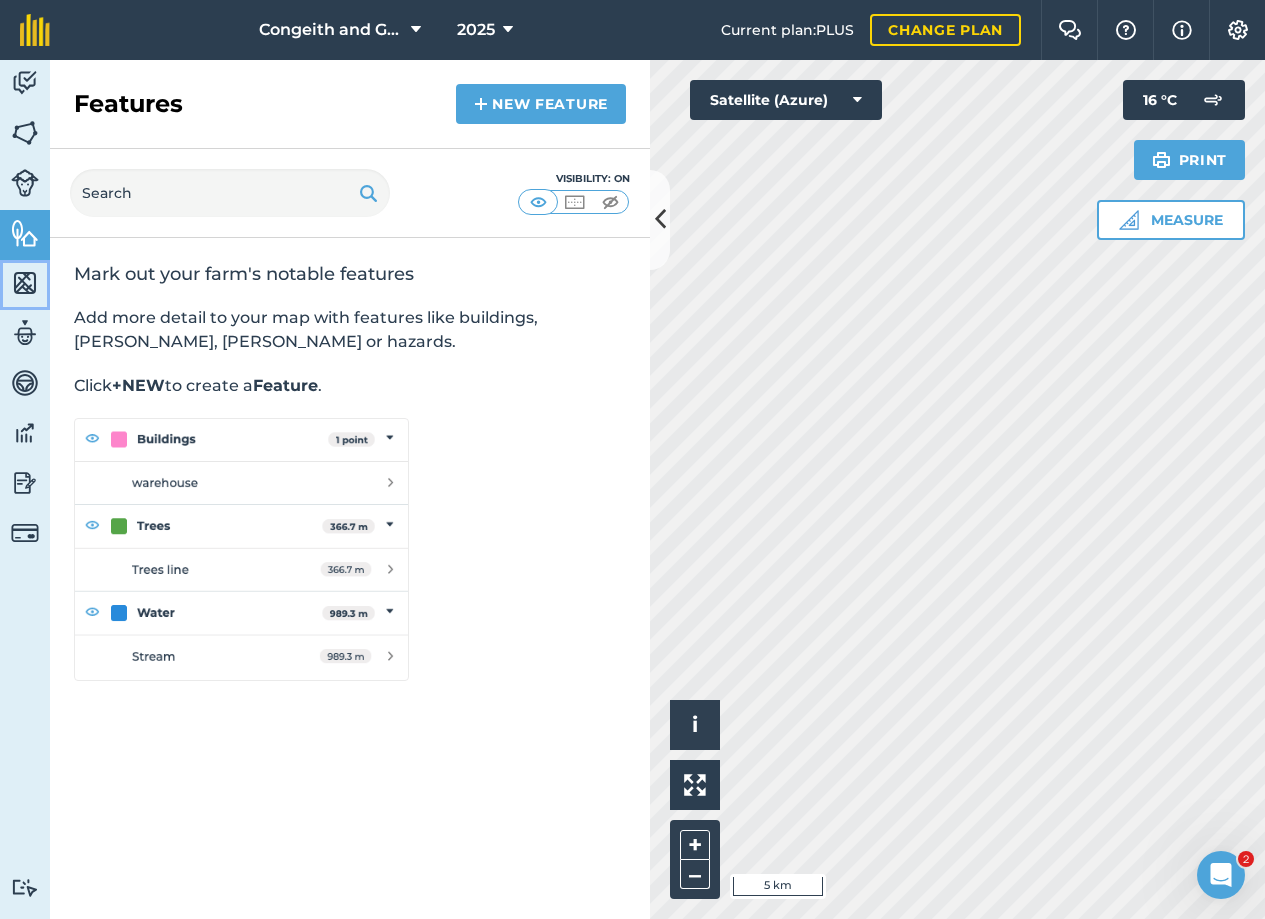click at bounding box center (25, 283) 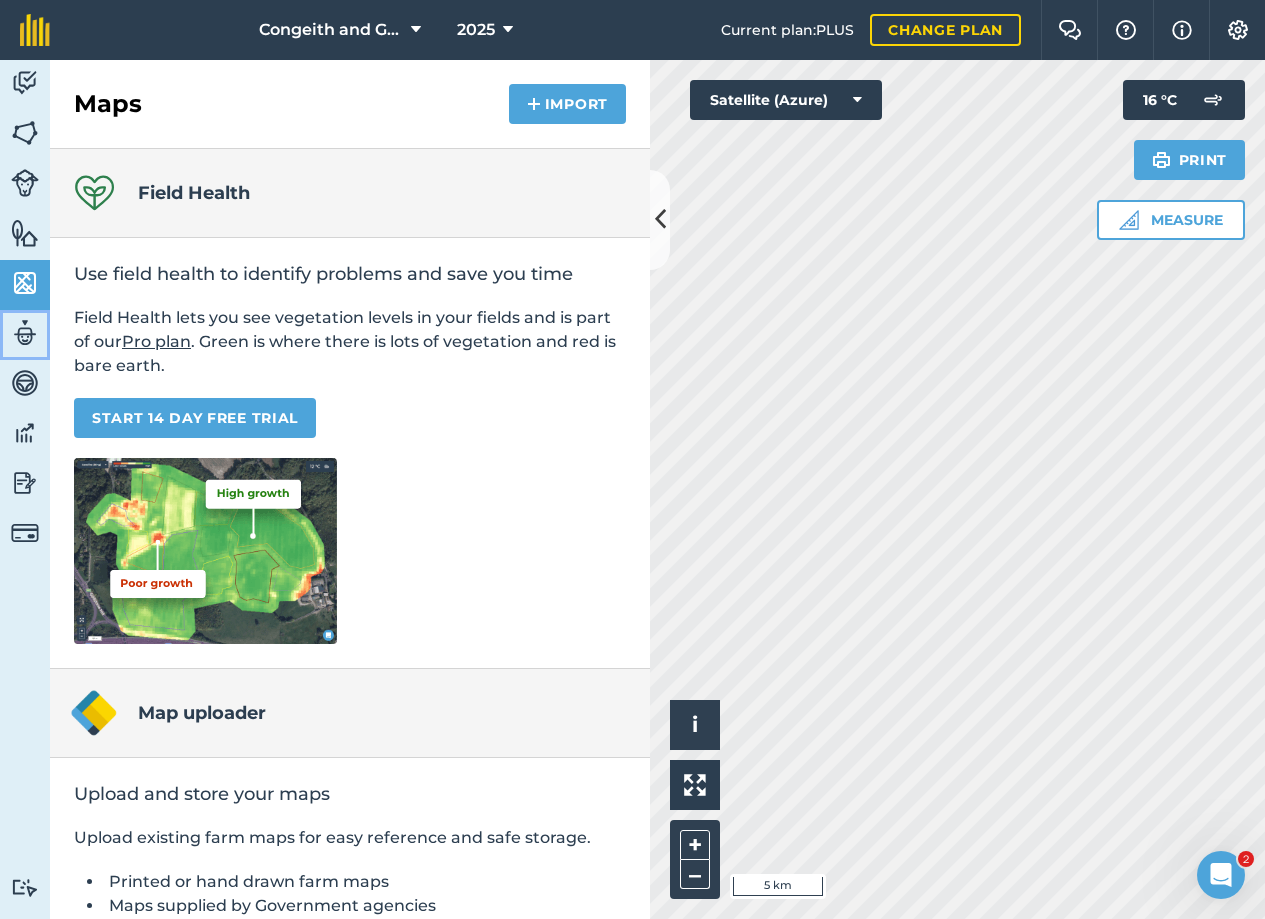 click at bounding box center (25, 333) 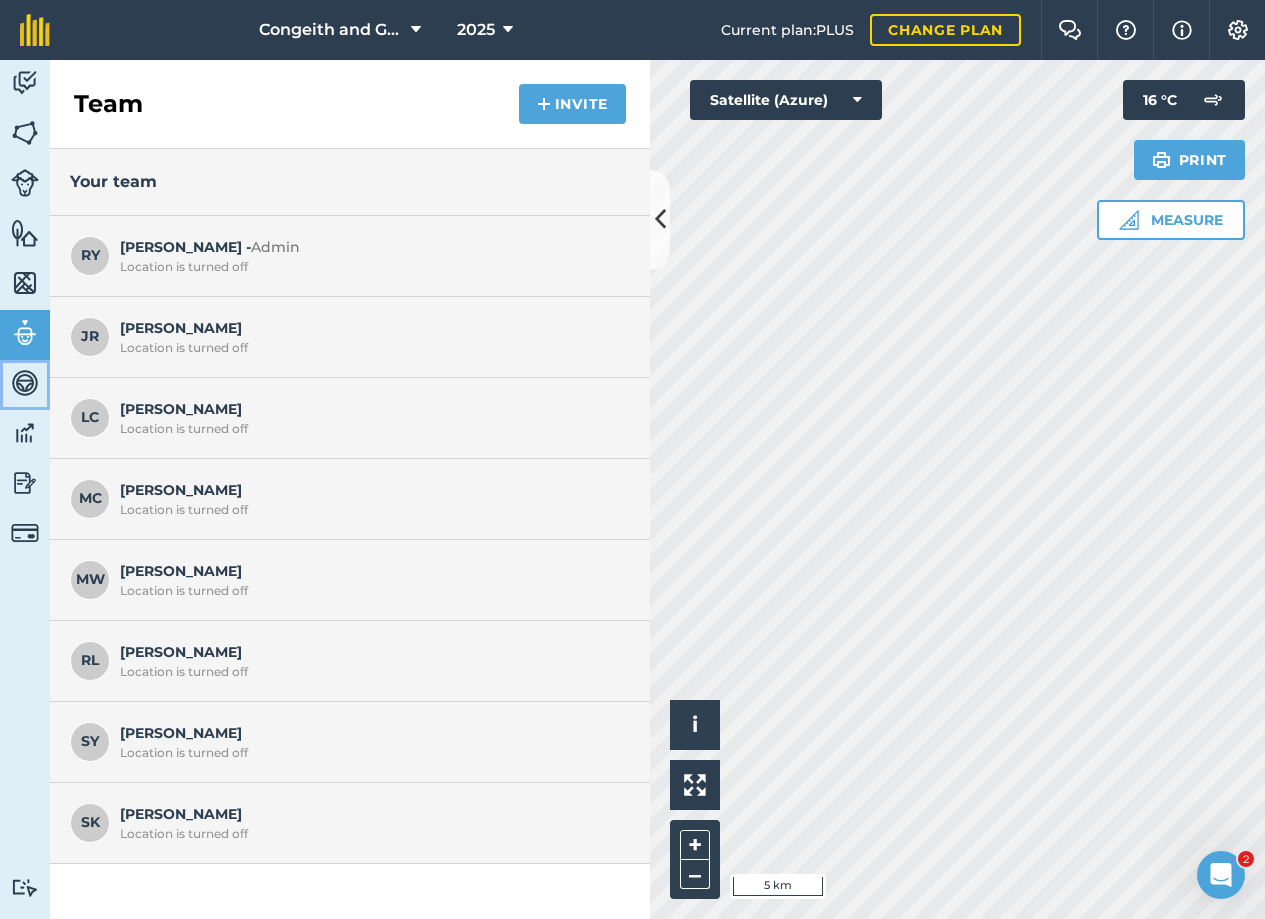 click at bounding box center (25, 383) 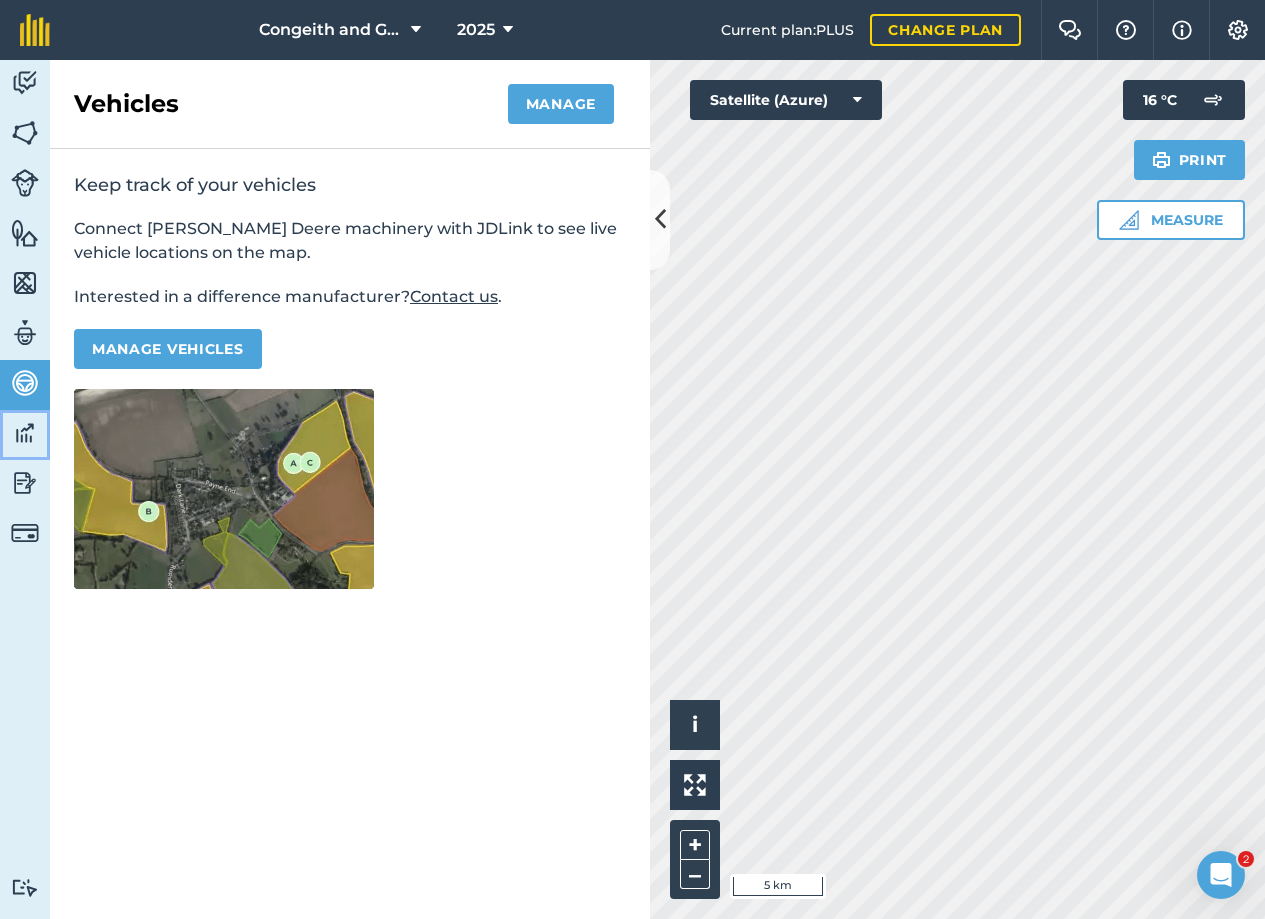 click at bounding box center (25, 433) 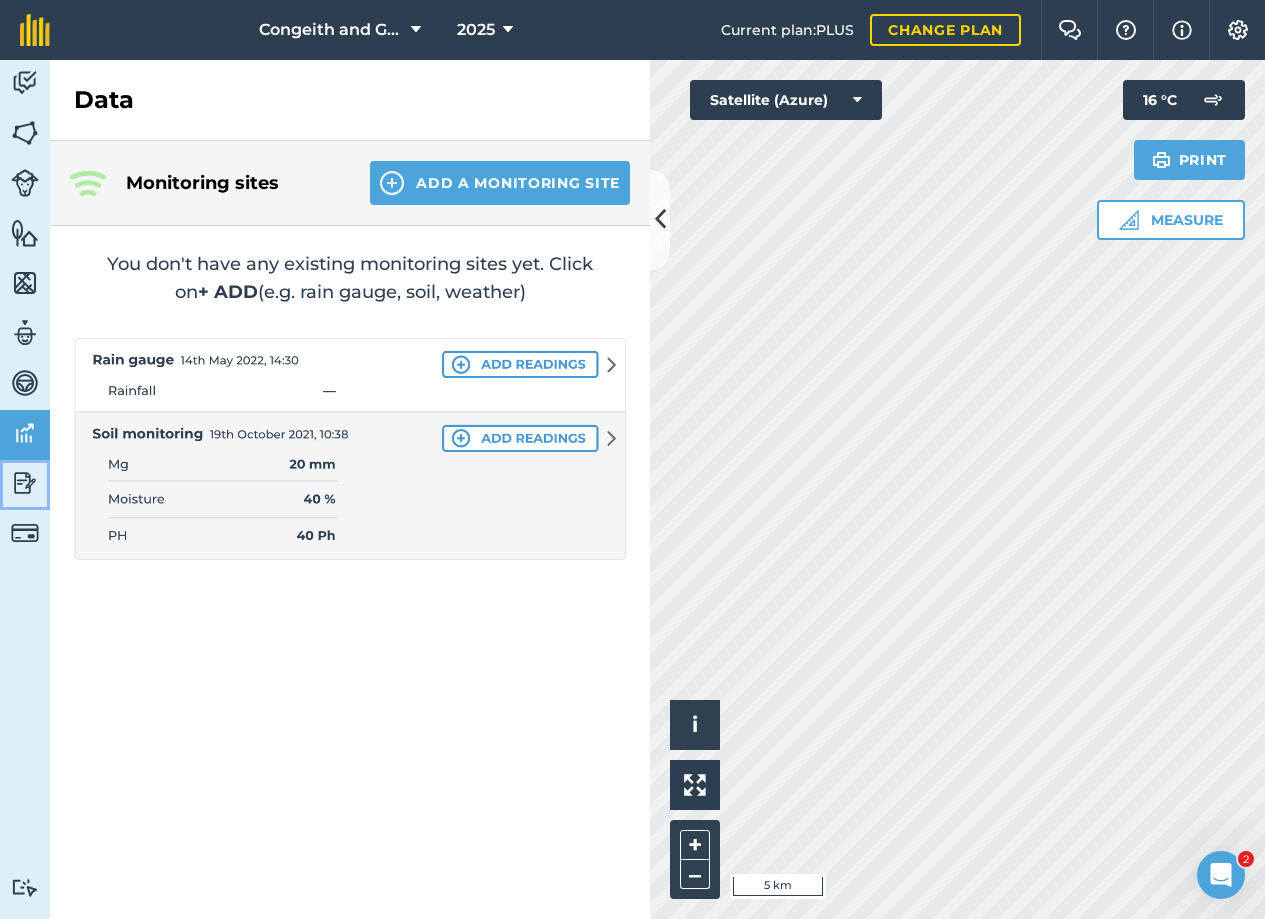 click at bounding box center [25, 483] 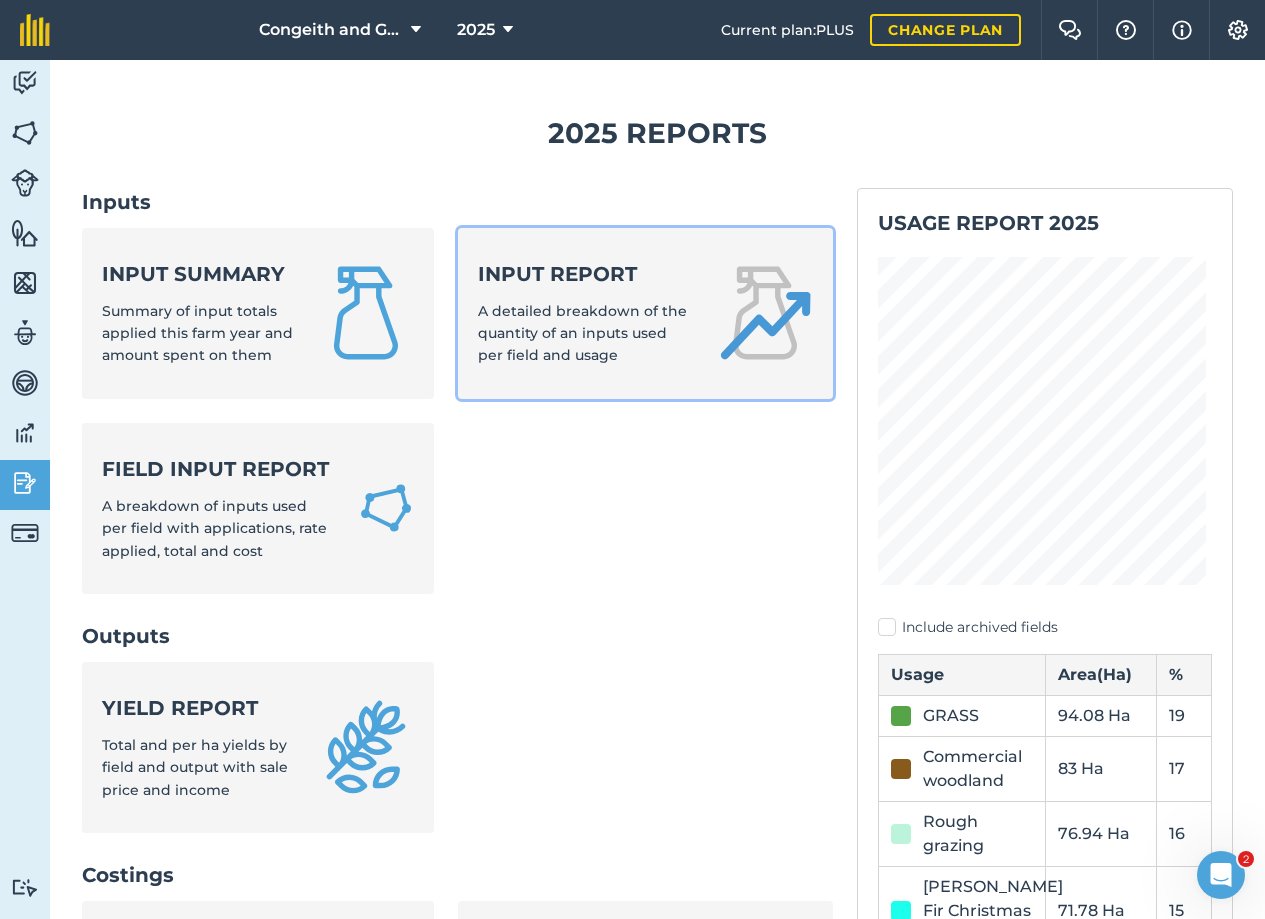 click on "Input report A detailed breakdown of the quantity of an inputs used per field and usage" at bounding box center [586, 313] 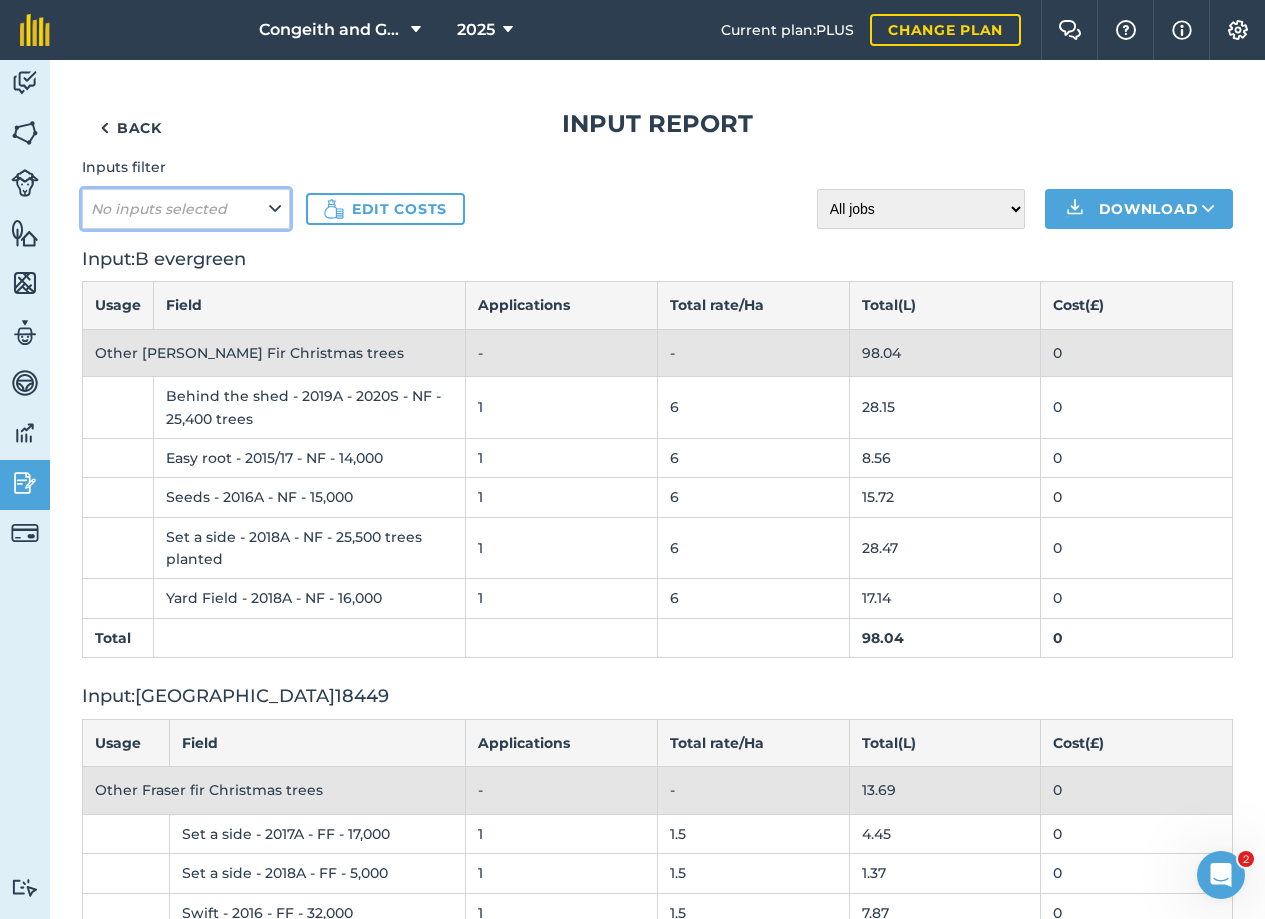click at bounding box center (275, 209) 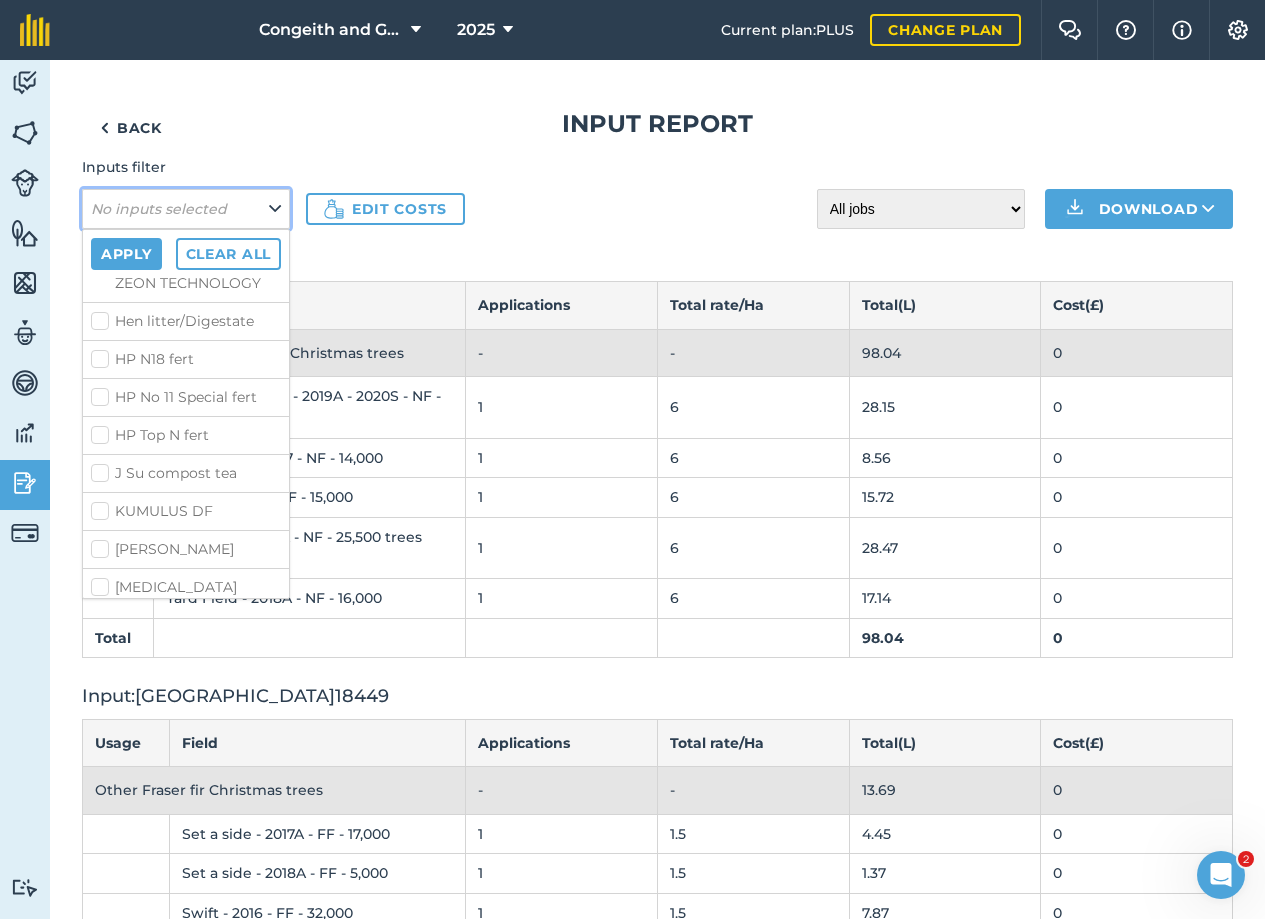 scroll, scrollTop: 1463, scrollLeft: 0, axis: vertical 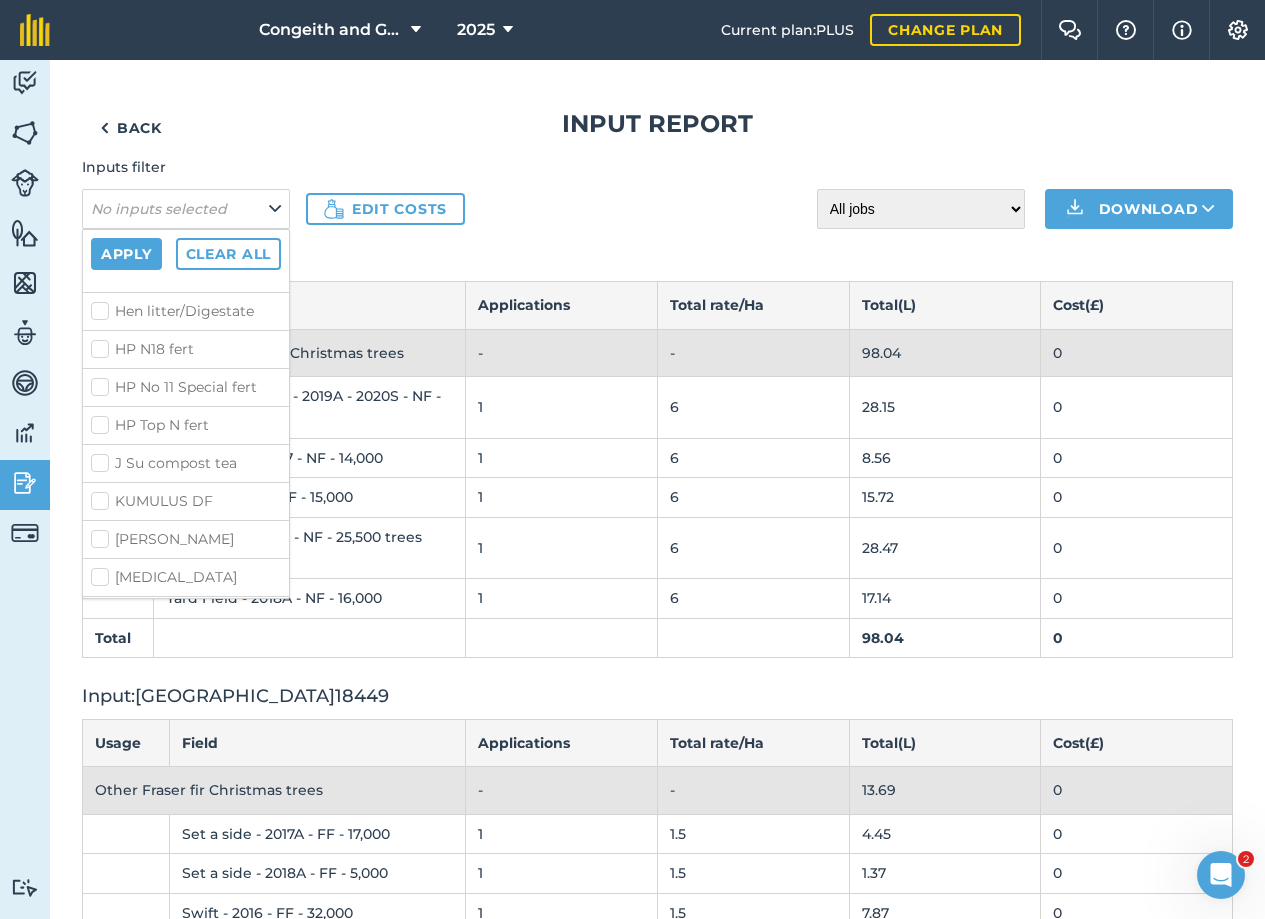 click on "HP Top N fert" at bounding box center (186, 425) 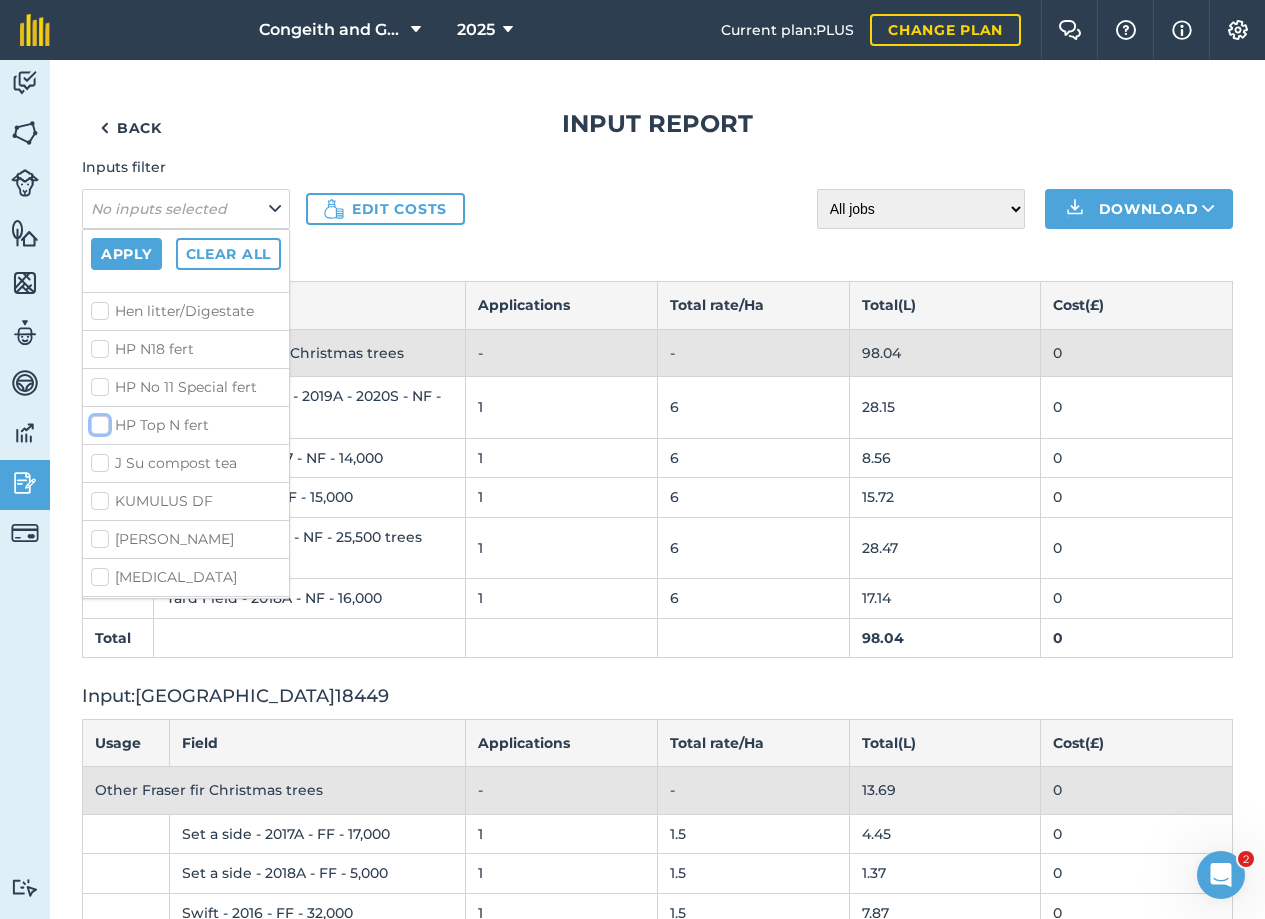 checkbox on "true" 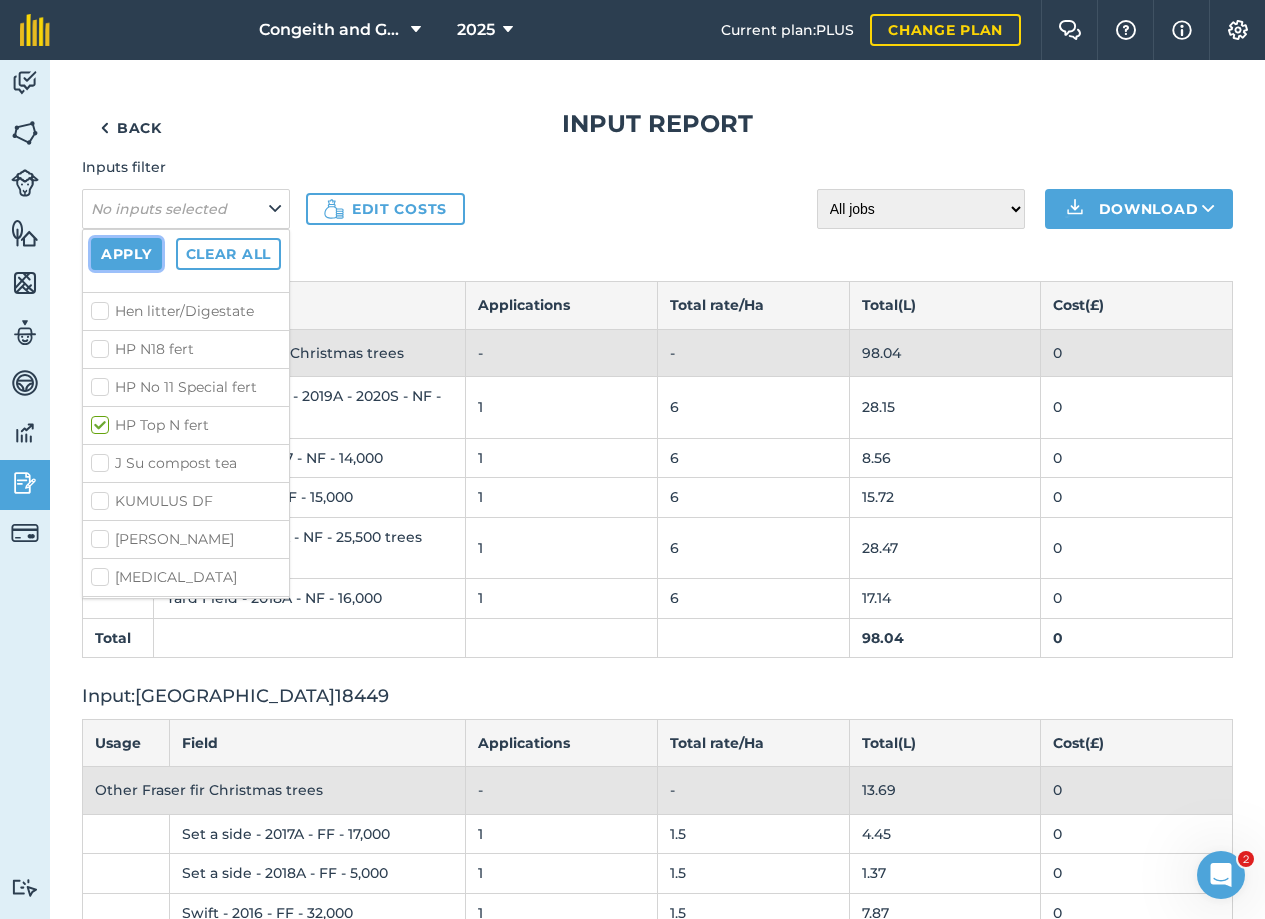 click on "Apply" at bounding box center [126, 254] 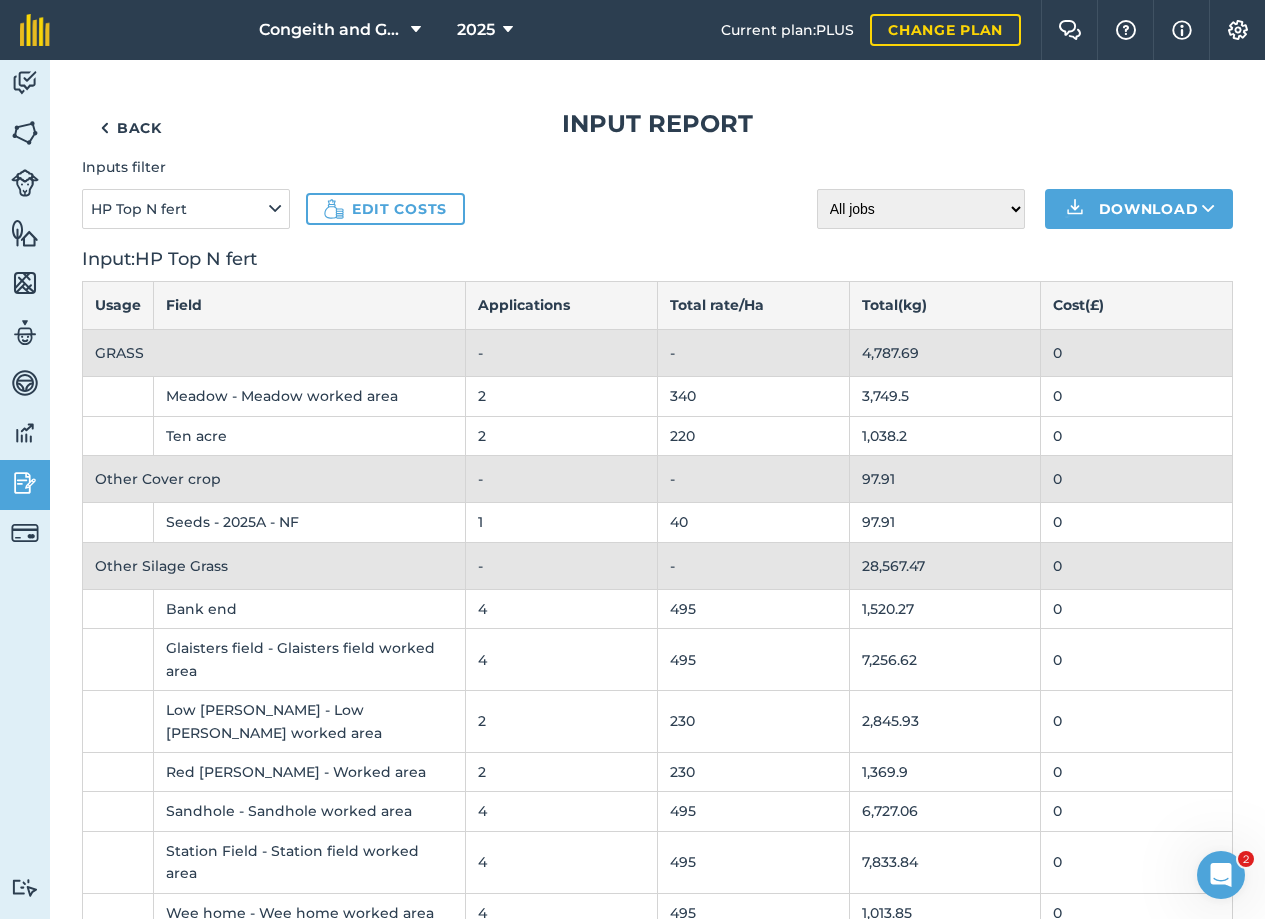 scroll, scrollTop: 65, scrollLeft: 0, axis: vertical 